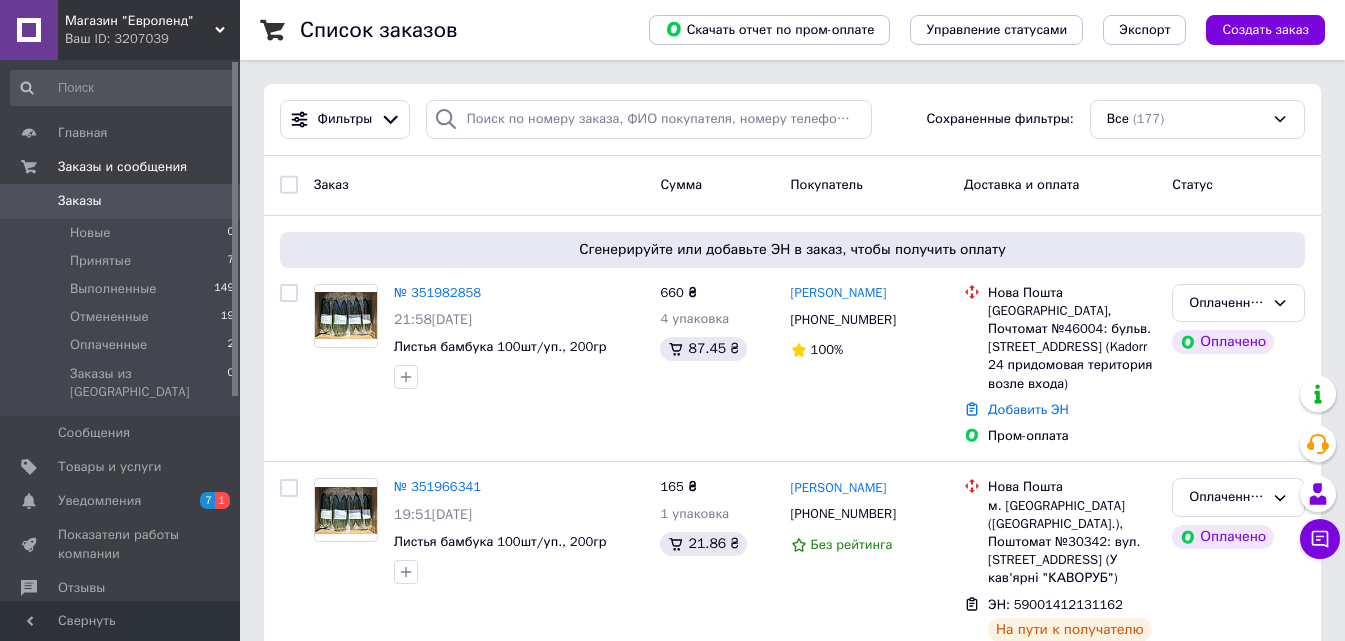 scroll, scrollTop: 0, scrollLeft: 0, axis: both 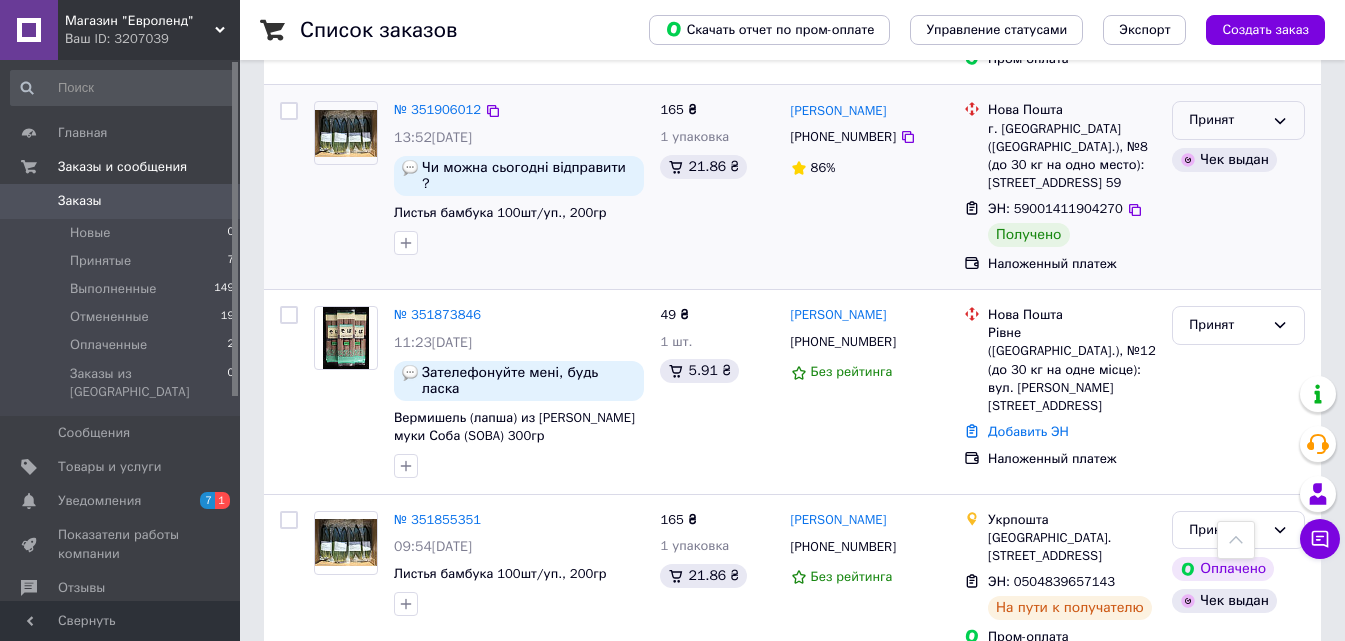 click on "Принят" at bounding box center (1226, 120) 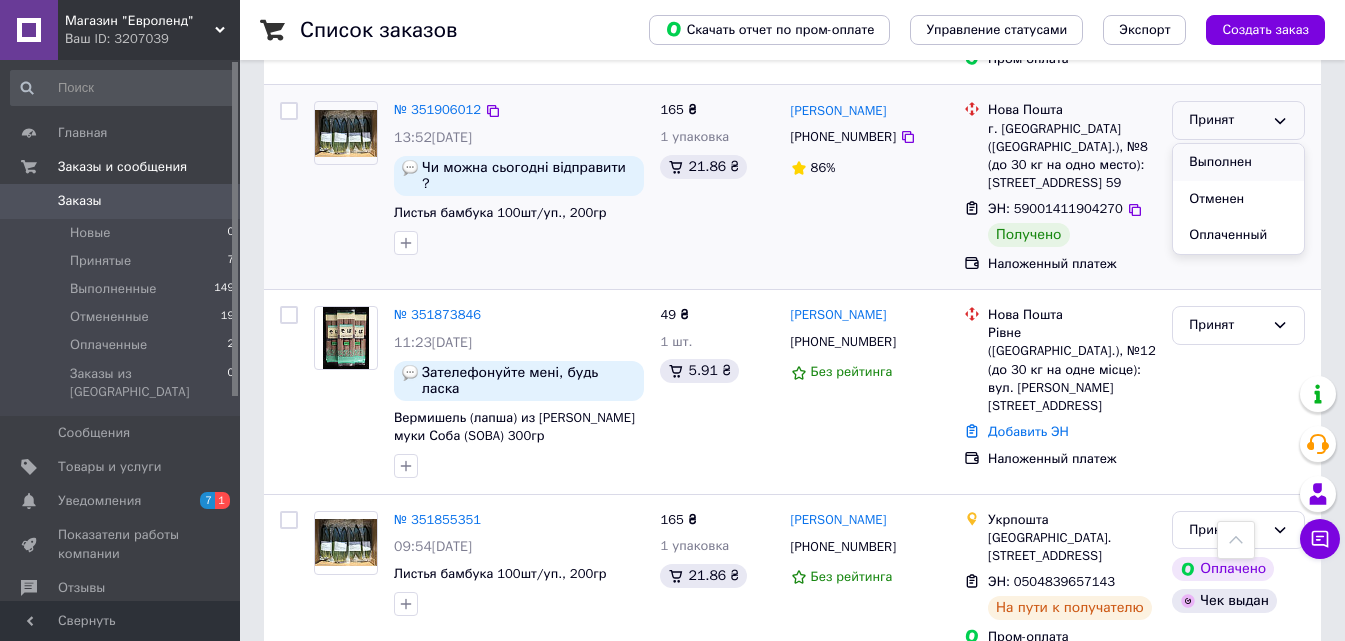click on "Выполнен" at bounding box center (1238, 162) 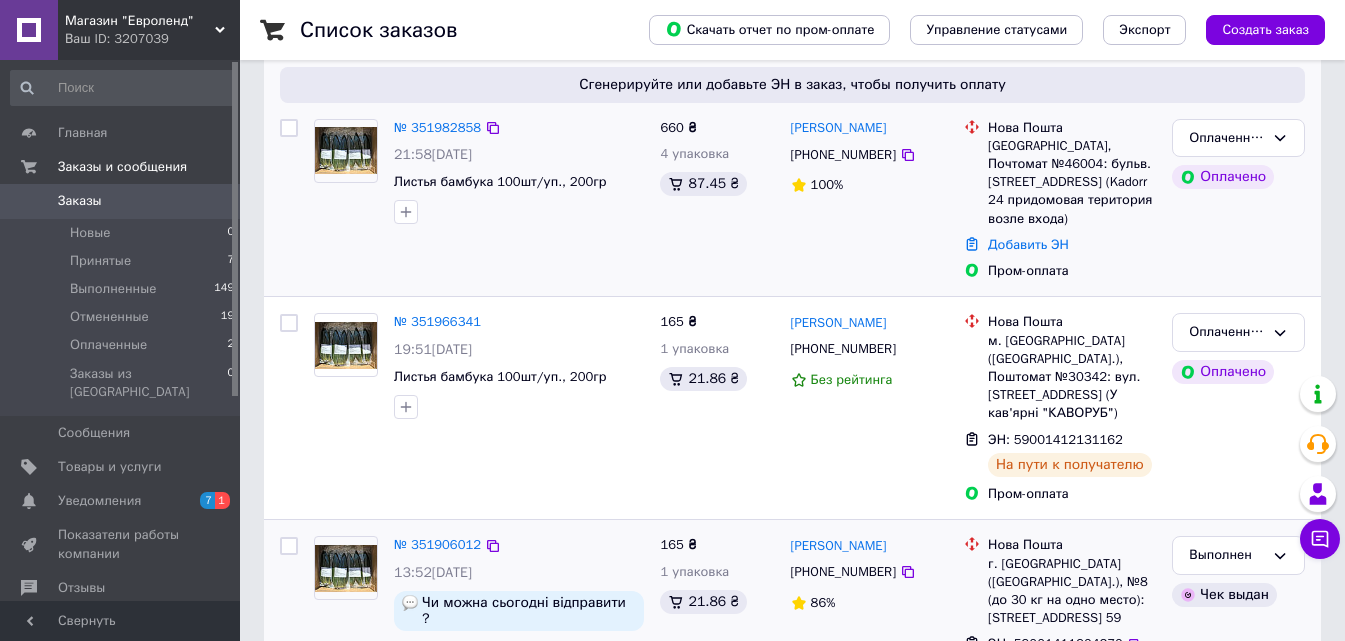 scroll, scrollTop: 200, scrollLeft: 0, axis: vertical 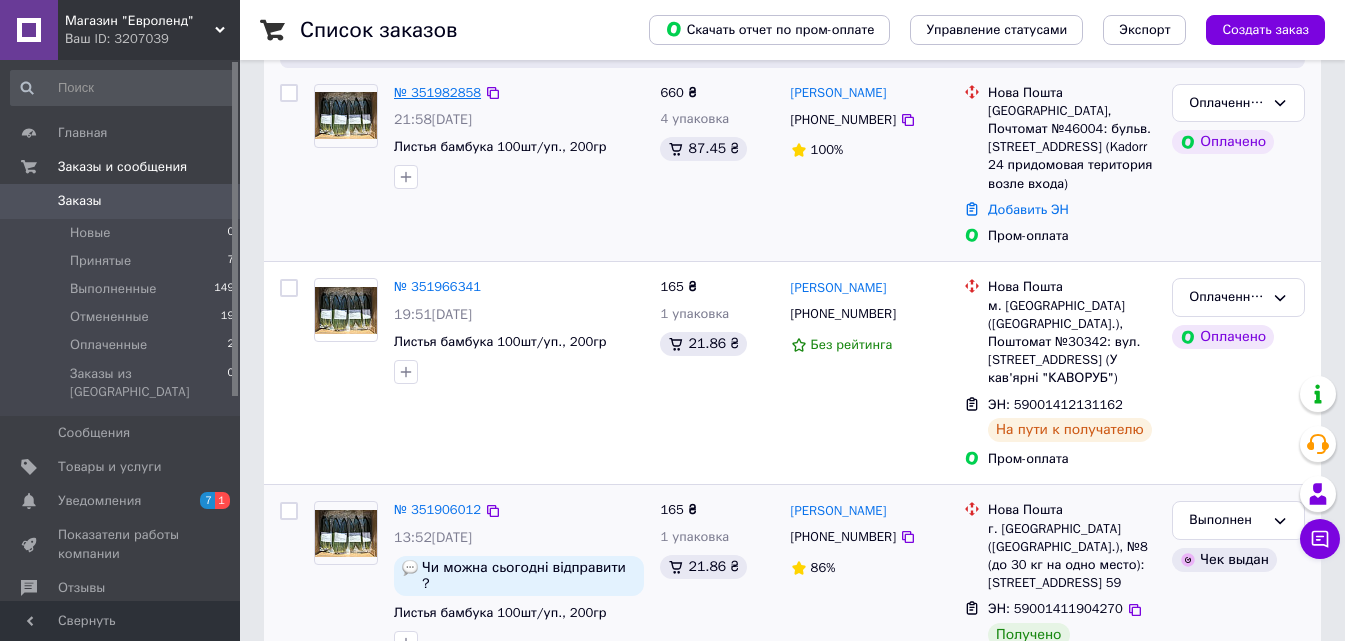 click on "№ 351982858" at bounding box center [437, 92] 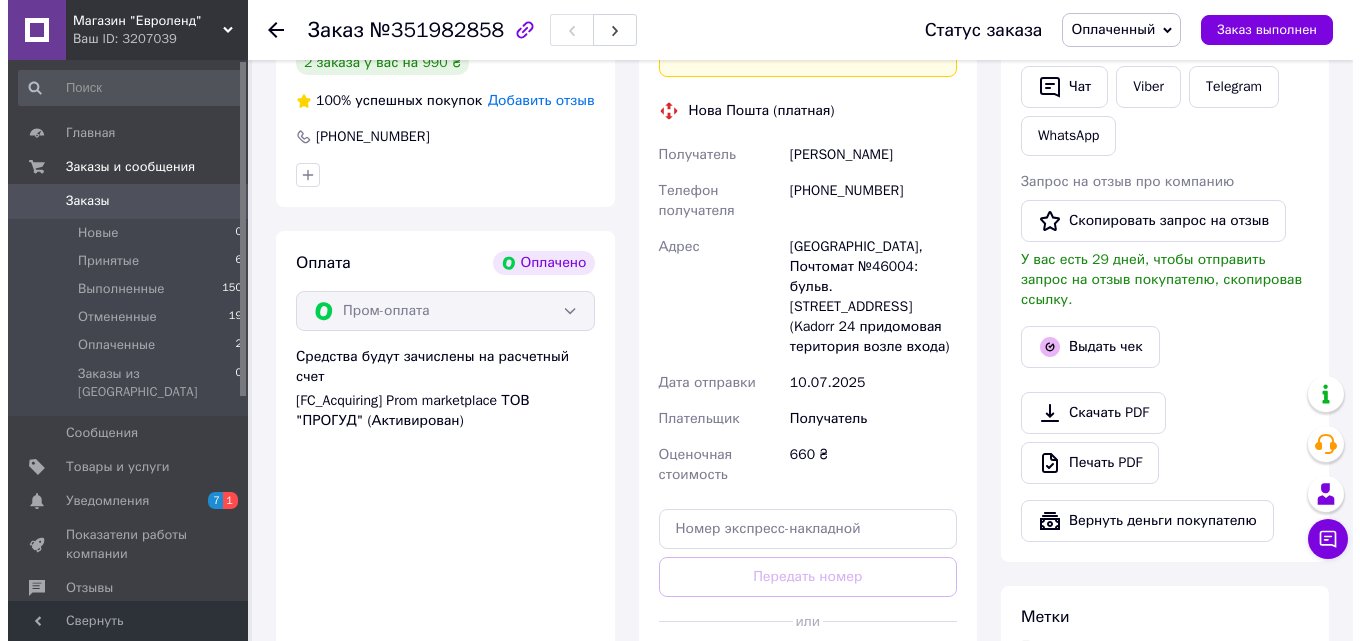 scroll, scrollTop: 1000, scrollLeft: 0, axis: vertical 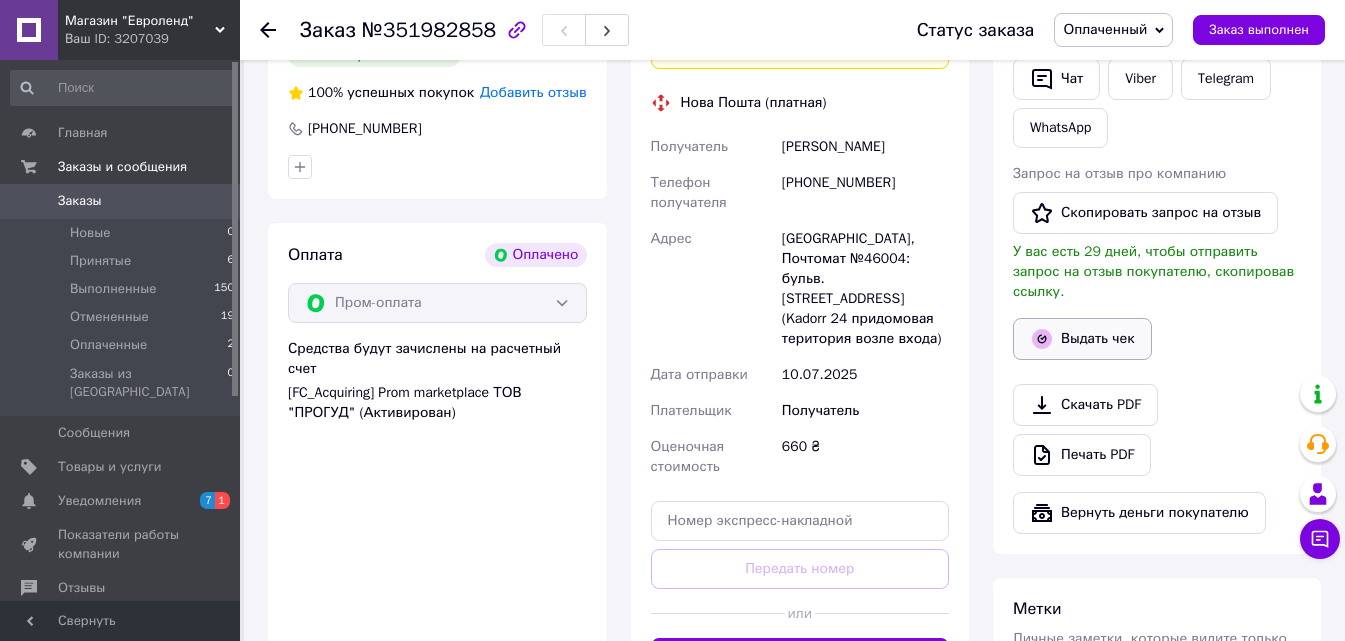 click on "Выдать чек" at bounding box center [1082, 339] 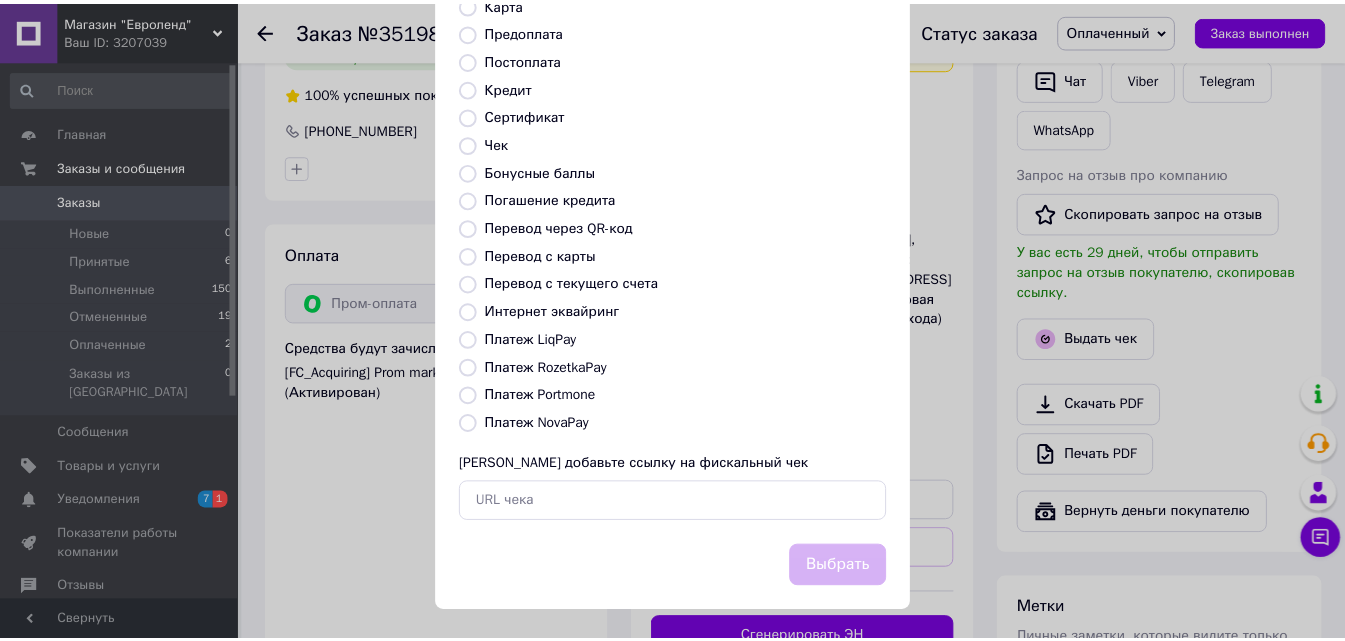 scroll, scrollTop: 218, scrollLeft: 0, axis: vertical 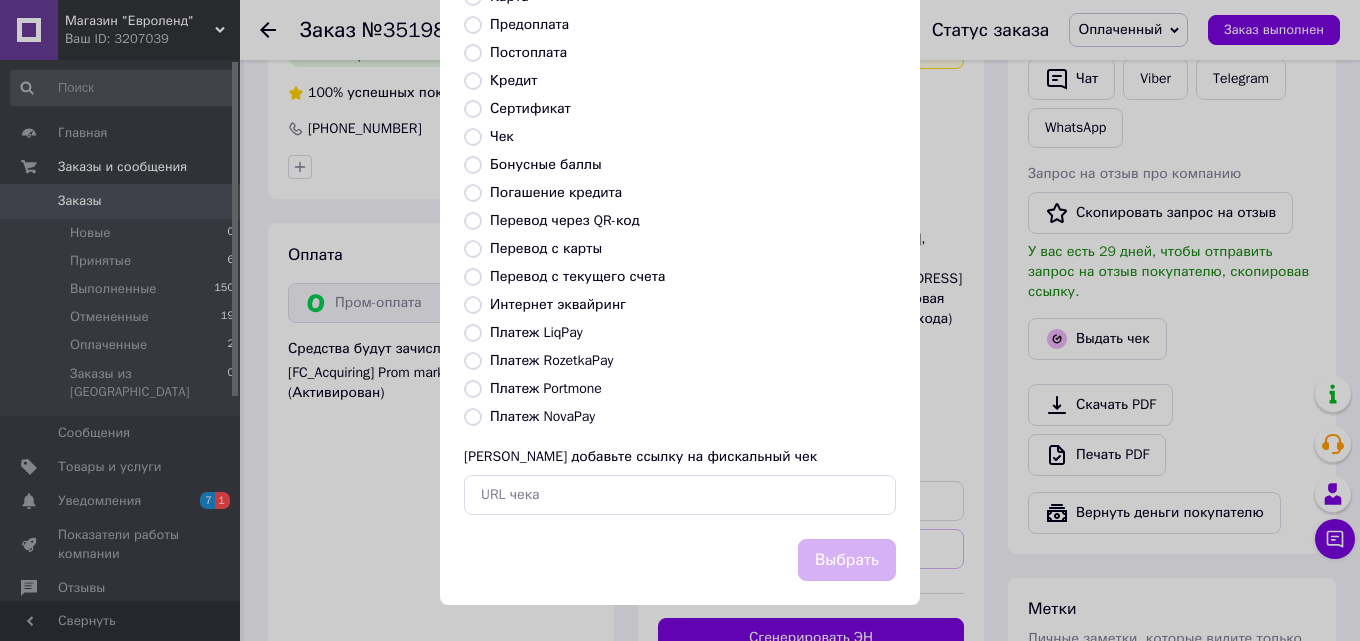 click on "Платеж RozetkaPay" at bounding box center [551, 360] 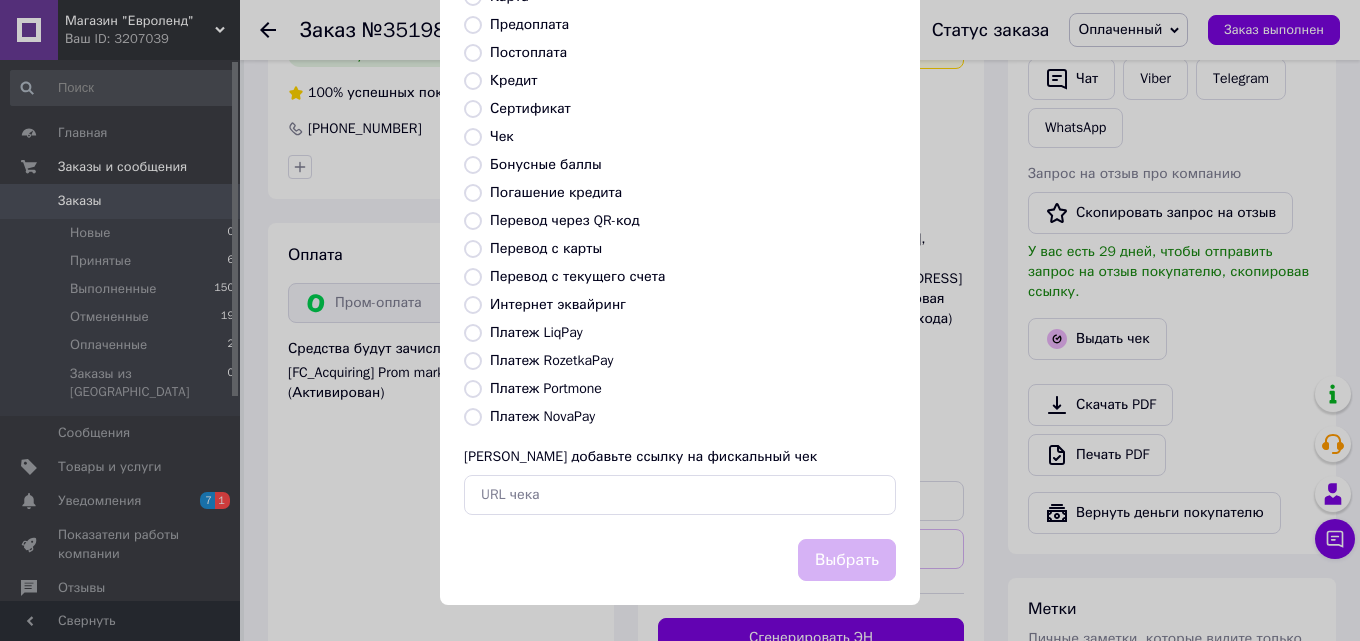 radio on "true" 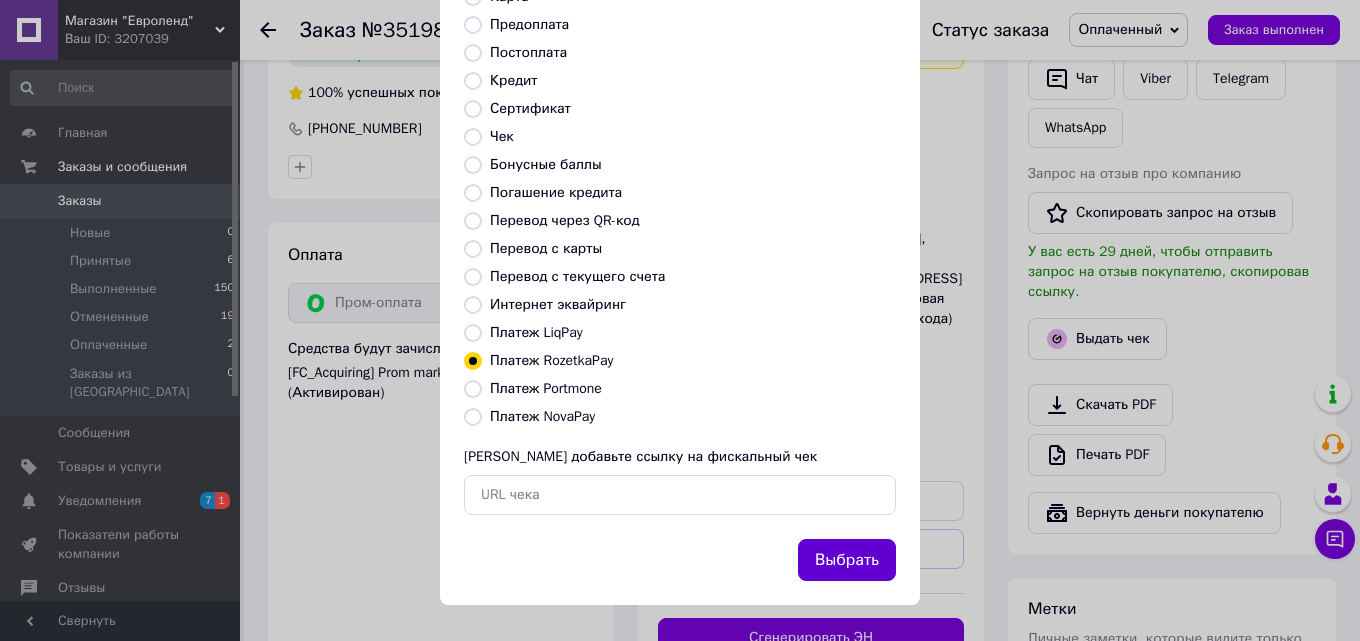 click on "Выбрать" at bounding box center [847, 560] 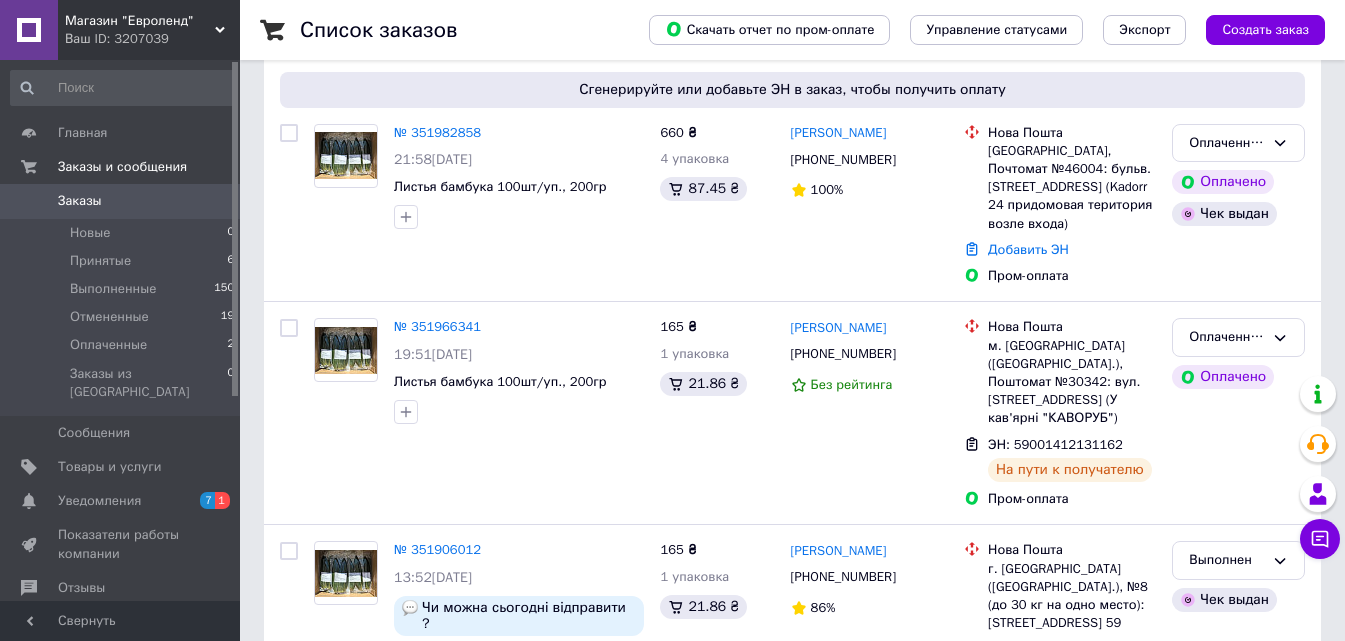 scroll, scrollTop: 200, scrollLeft: 0, axis: vertical 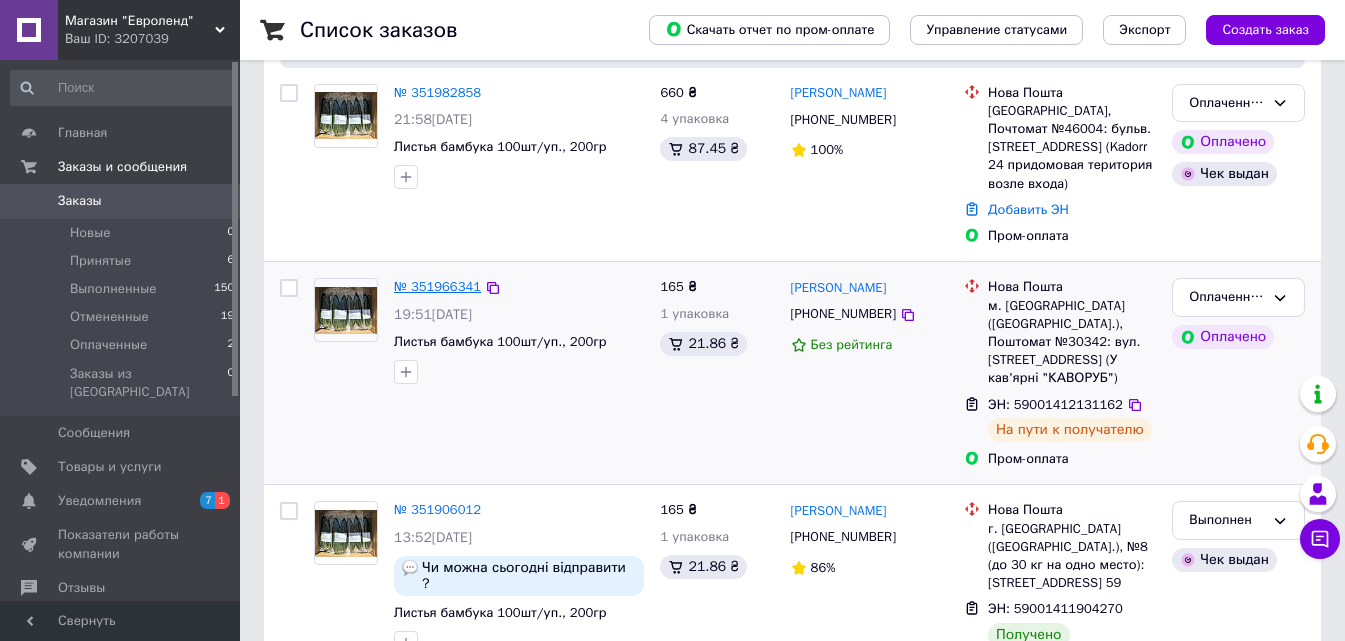 click on "№ 351966341" at bounding box center (437, 286) 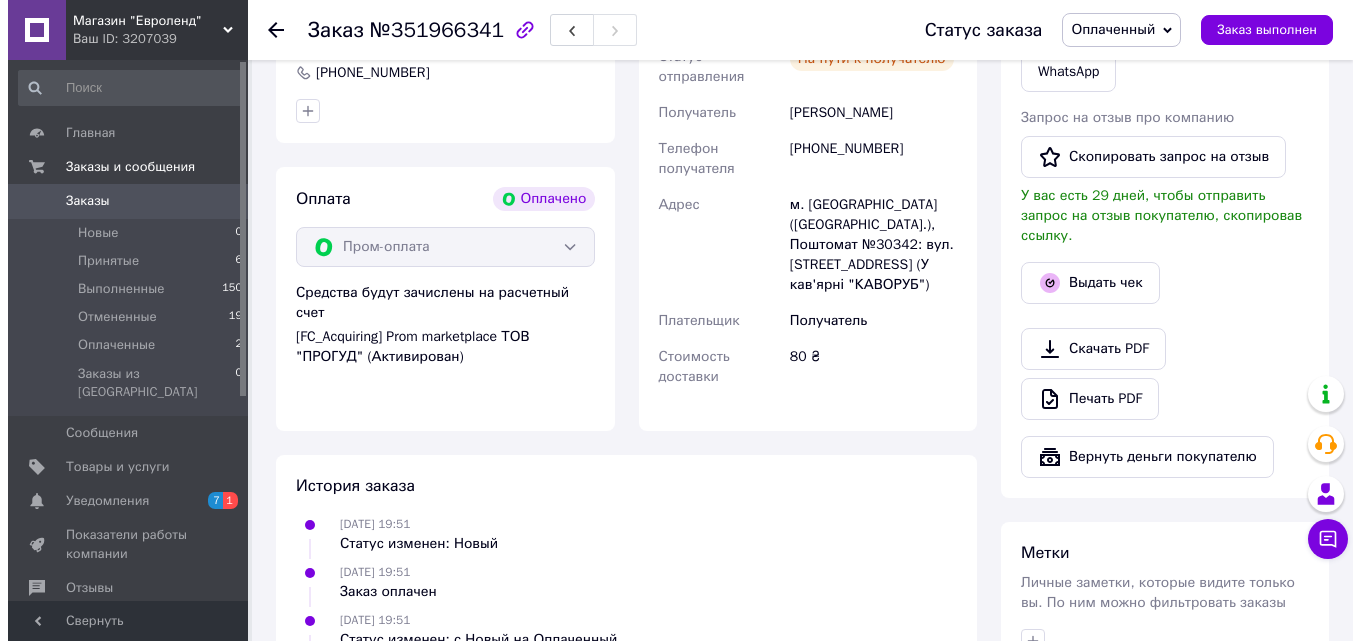 scroll, scrollTop: 1100, scrollLeft: 0, axis: vertical 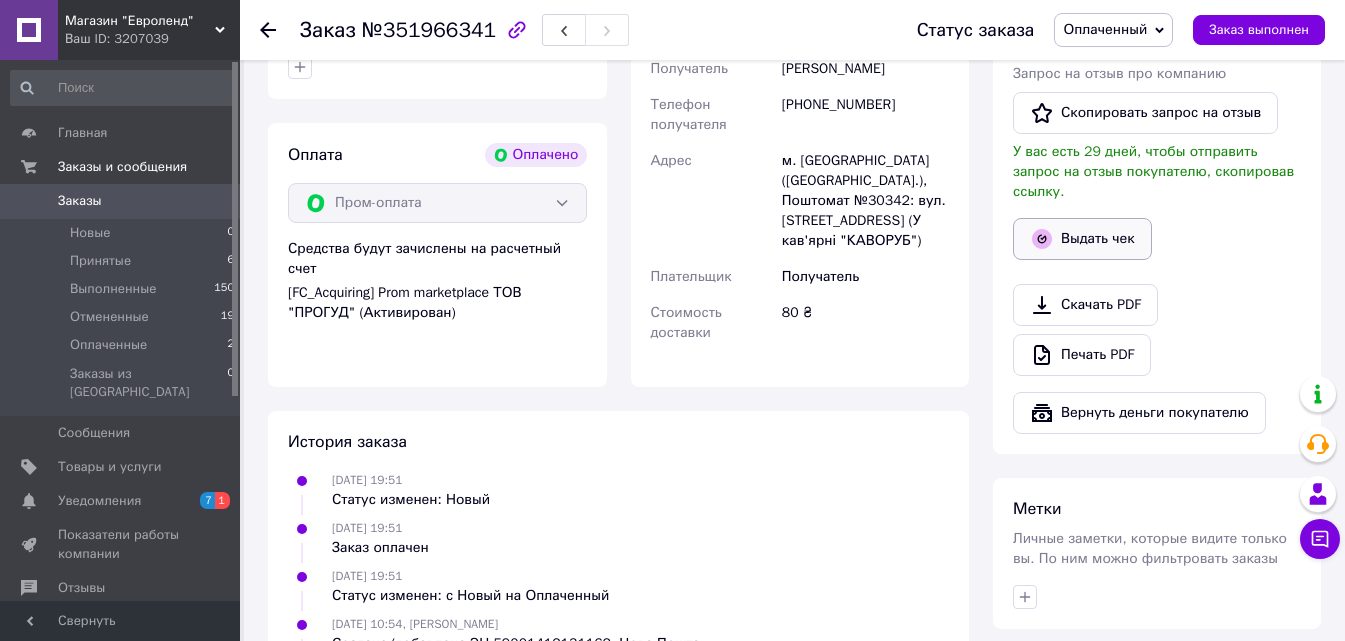 click on "Выдать чек" at bounding box center (1082, 239) 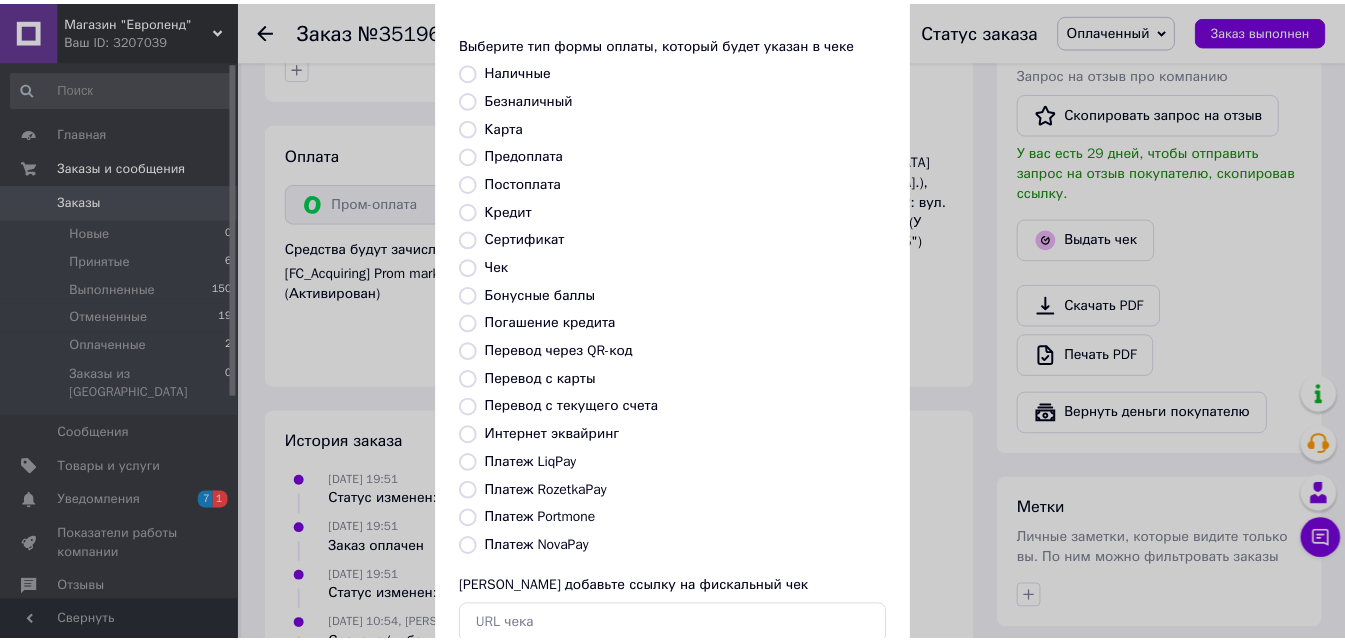 scroll, scrollTop: 218, scrollLeft: 0, axis: vertical 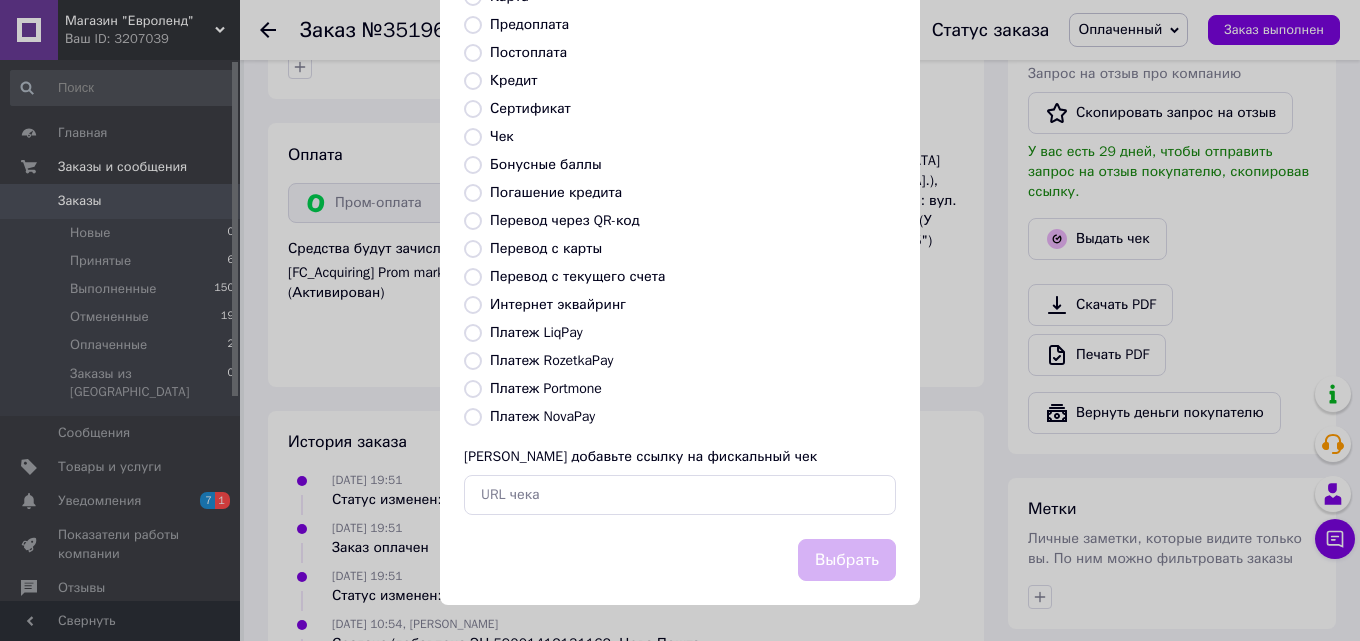 click on "Платеж RozetkaPay" at bounding box center [693, 361] 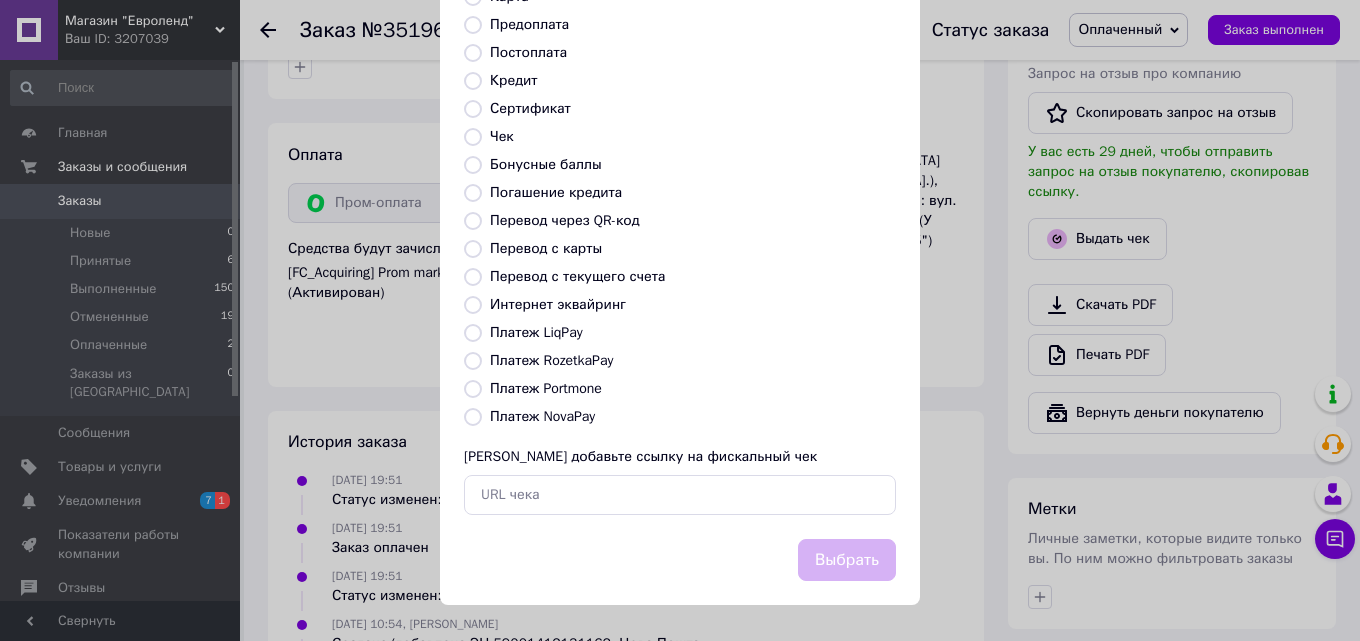 radio on "true" 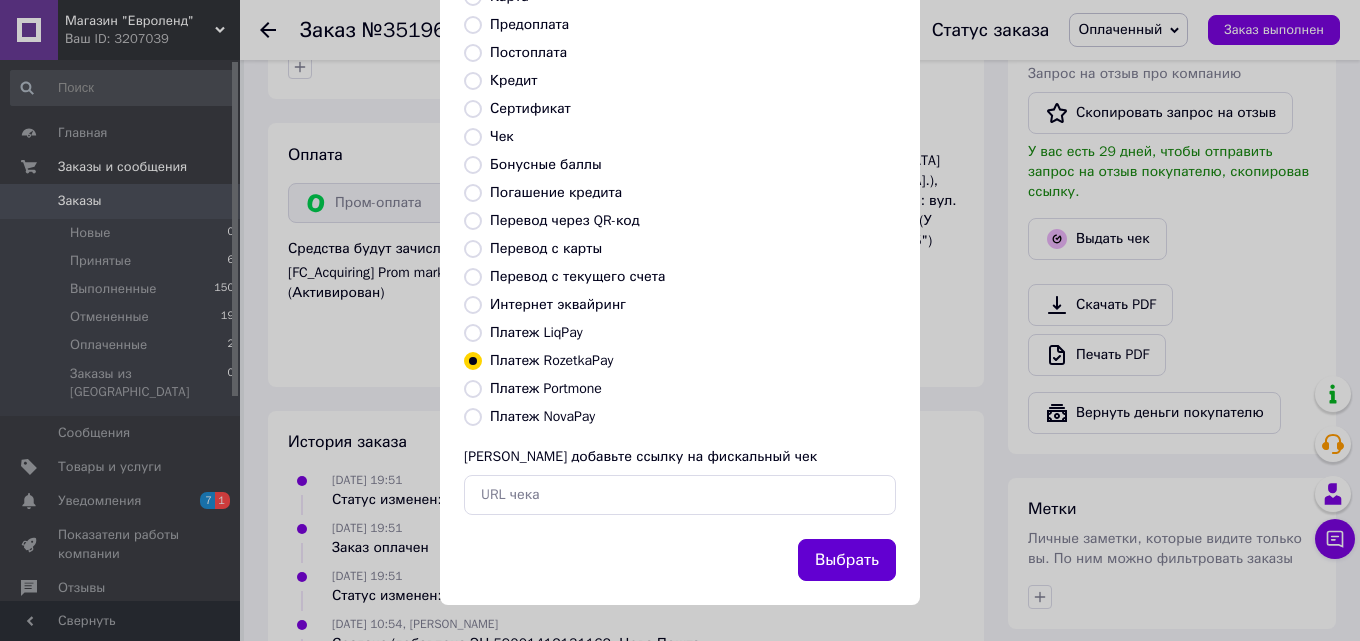 click on "Выбрать" at bounding box center (847, 560) 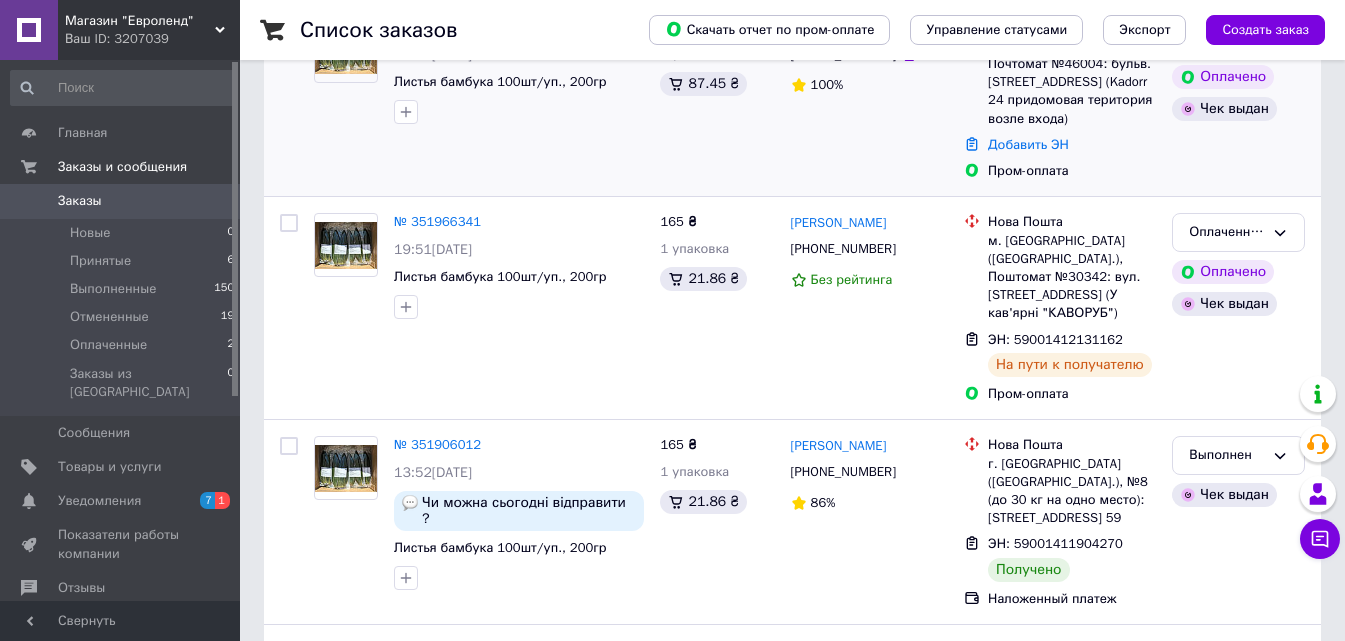 scroll, scrollTop: 300, scrollLeft: 0, axis: vertical 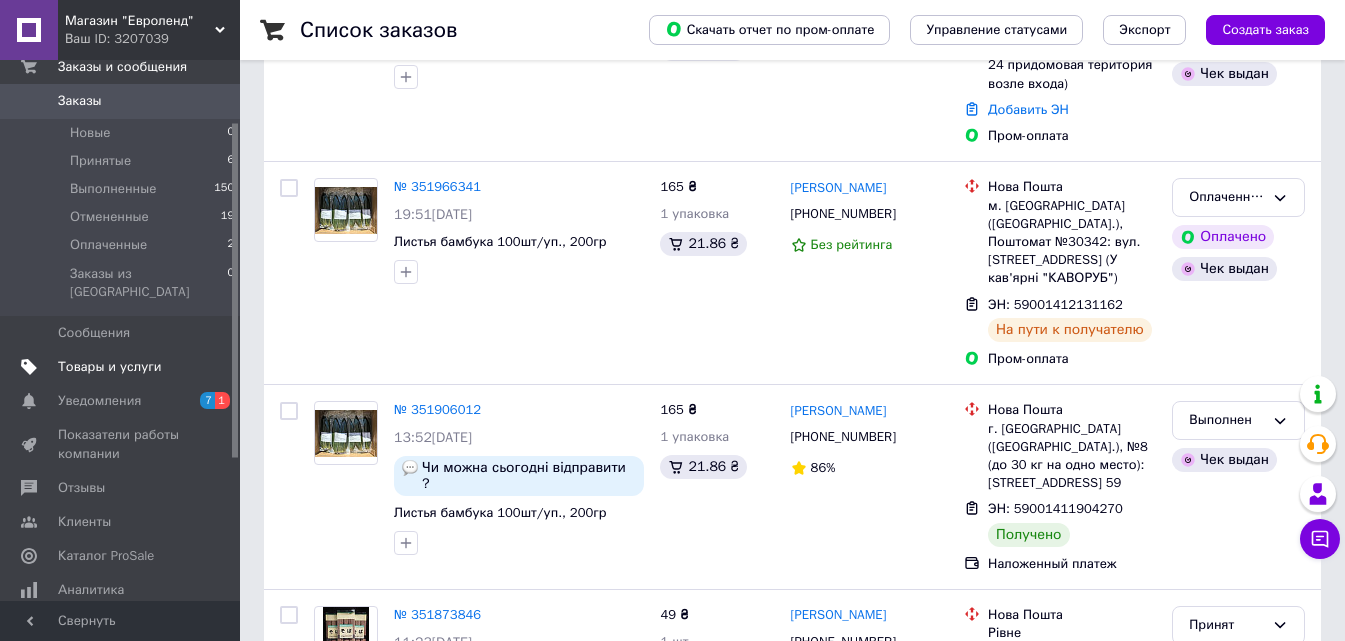 click on "Товары и услуги" at bounding box center (110, 367) 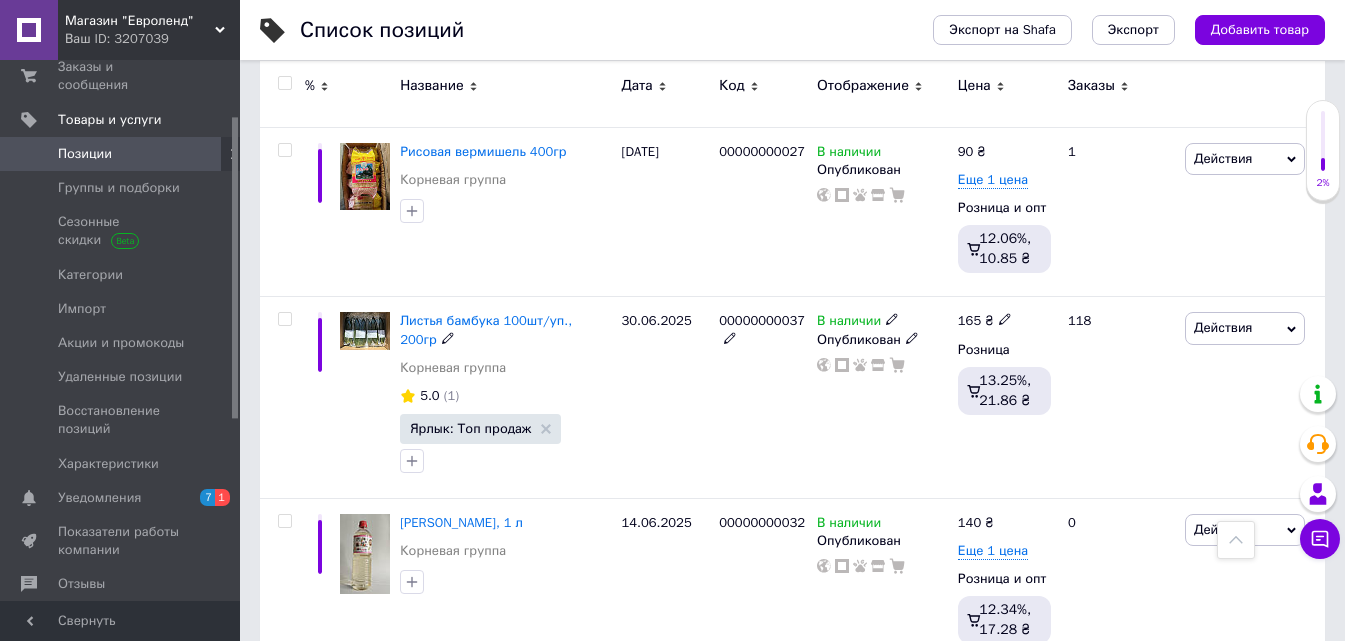 scroll, scrollTop: 1900, scrollLeft: 0, axis: vertical 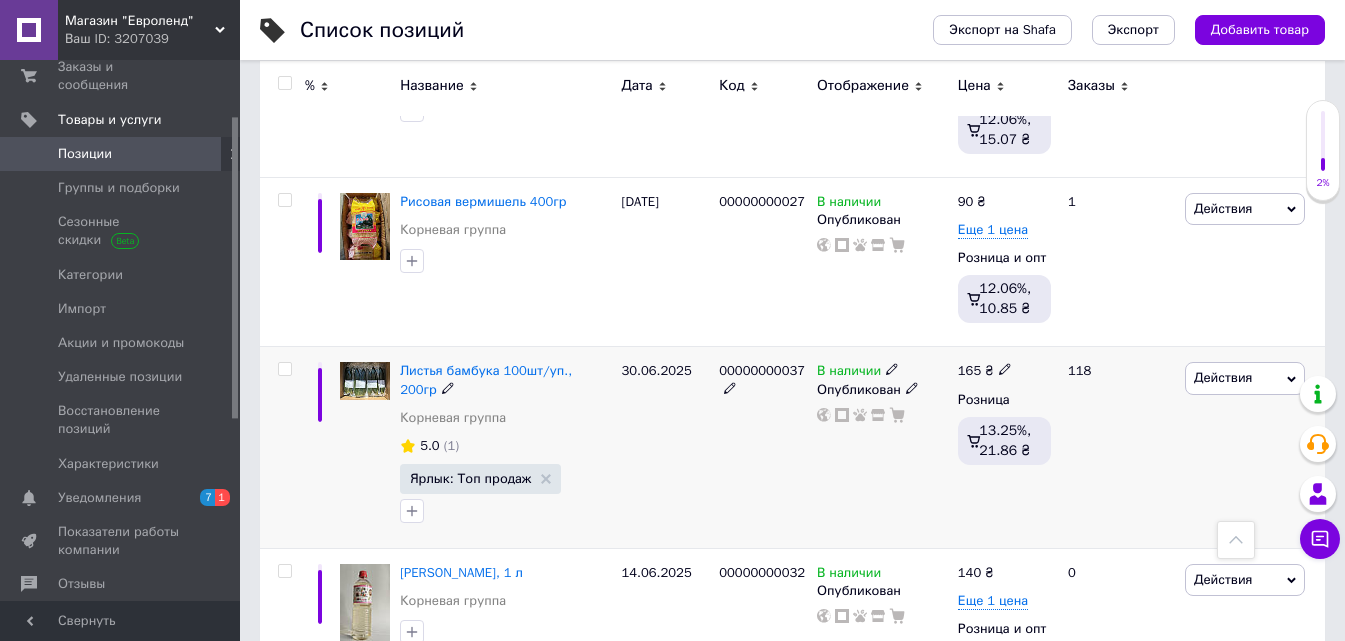 click 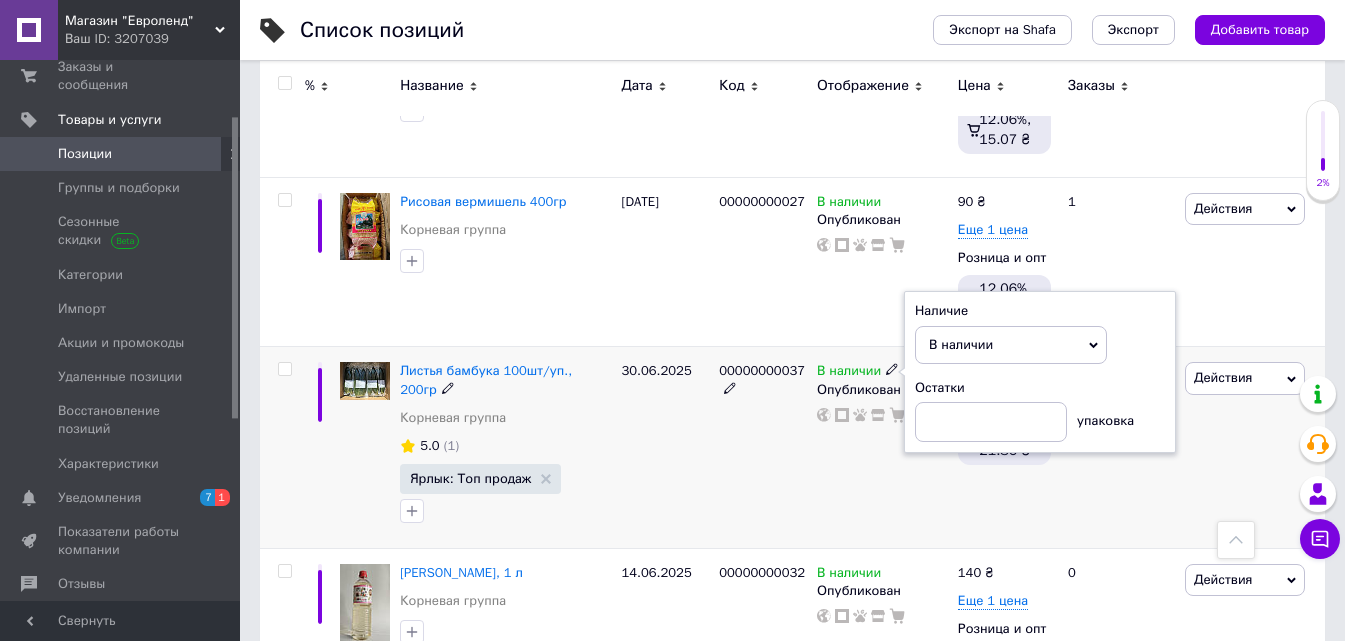 click on "В наличии Наличие В наличии Нет в наличии Под заказ Готово к отправке Остатки упаковка Опубликован" at bounding box center (882, 447) 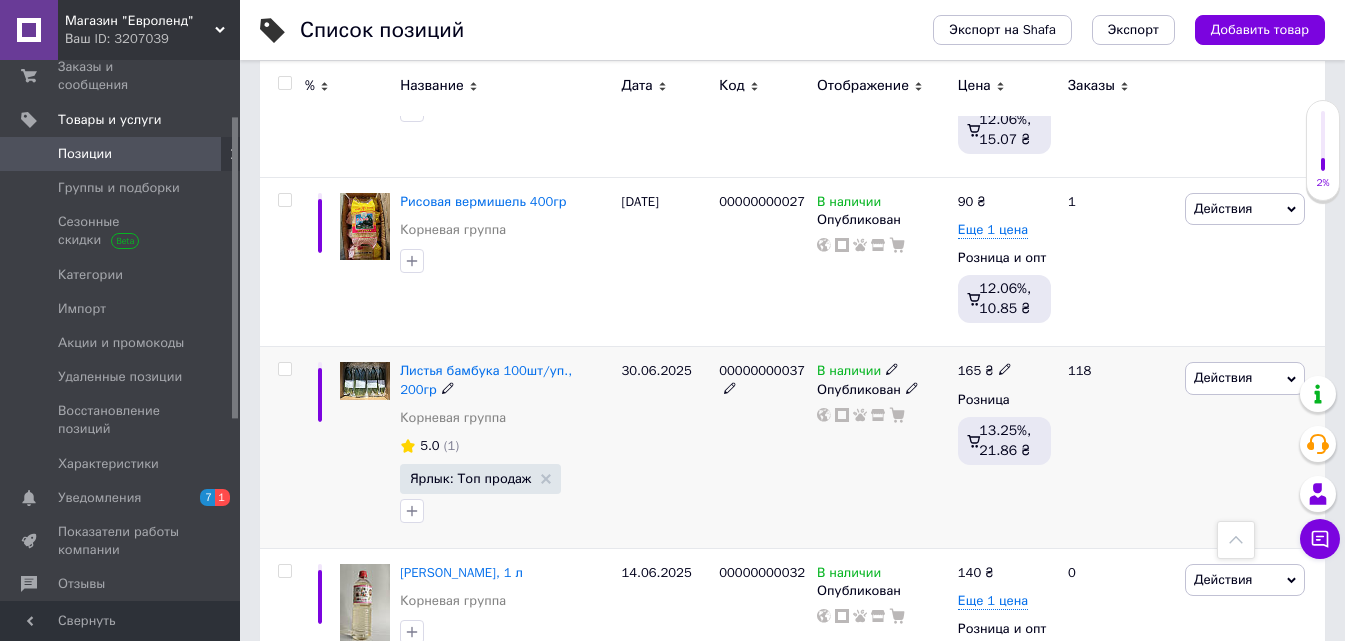 click 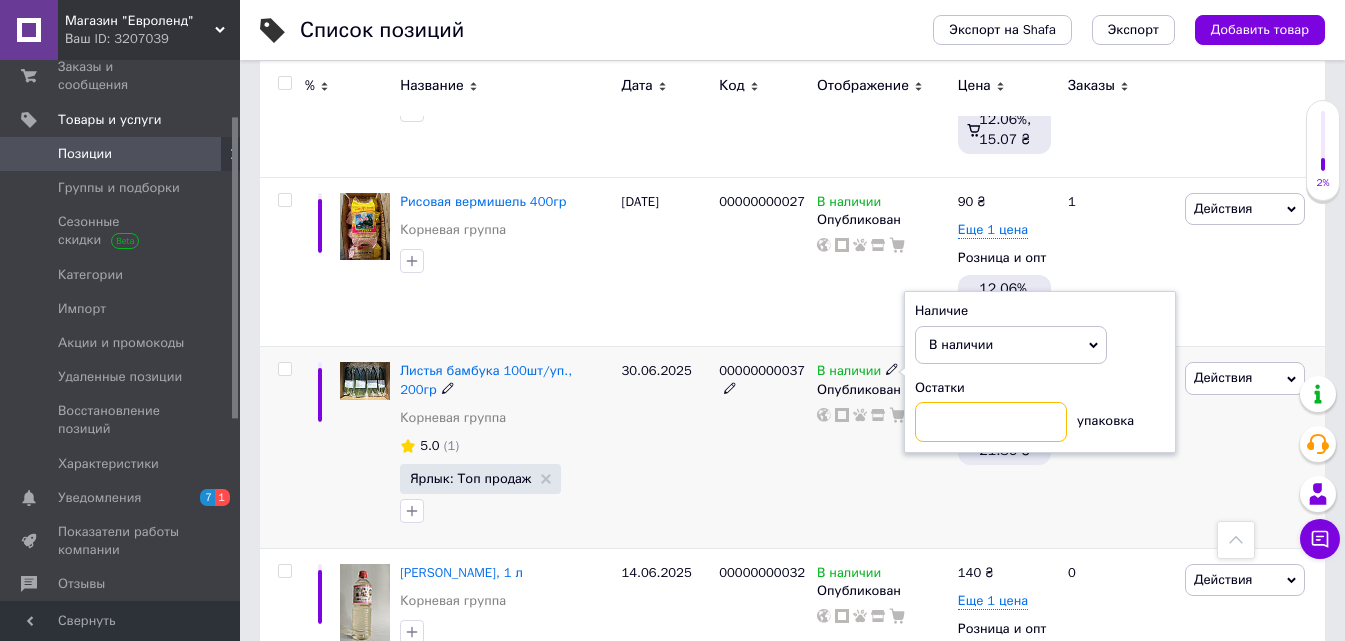 click at bounding box center [991, 422] 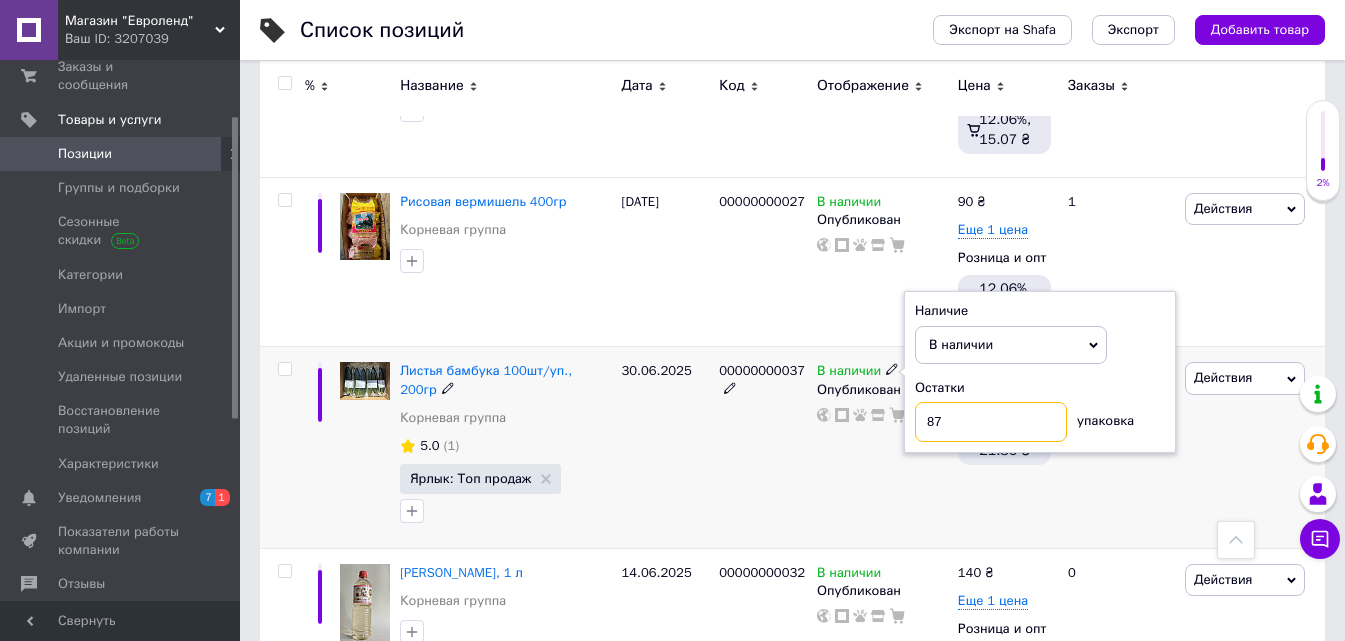 type on "87" 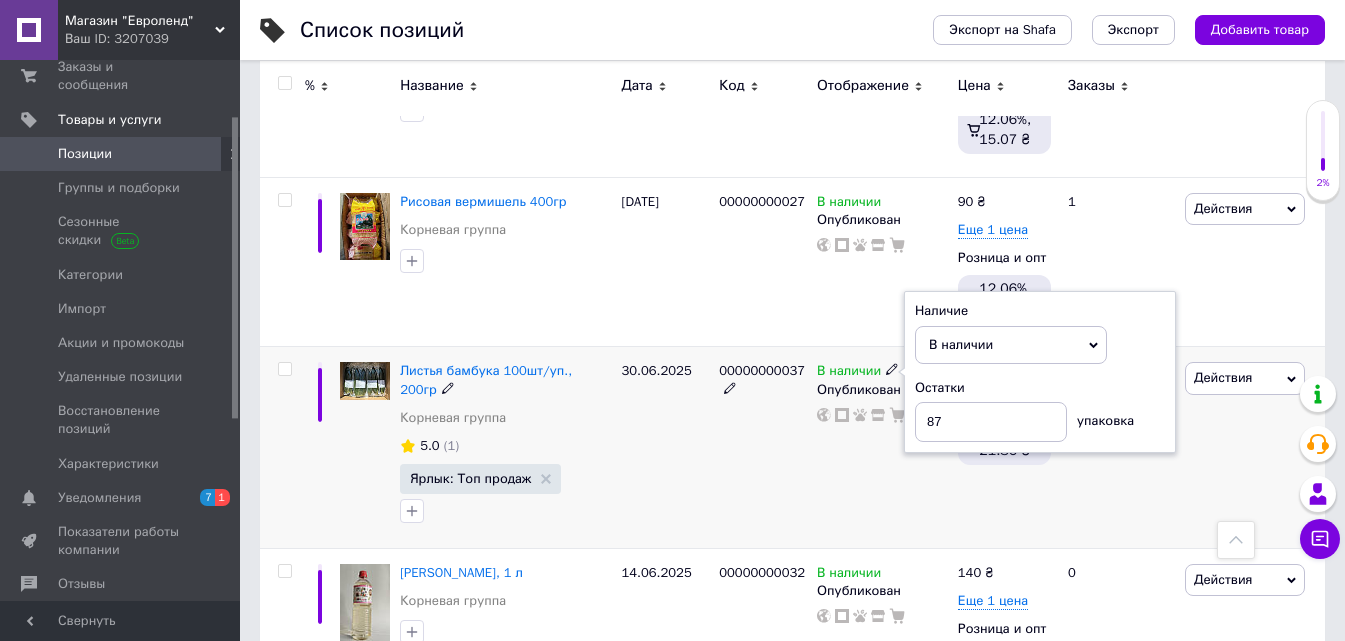 click on "В наличии Наличие В наличии Нет в наличии Под заказ Готово к отправке Остатки 87 упаковка Опубликован" at bounding box center (882, 447) 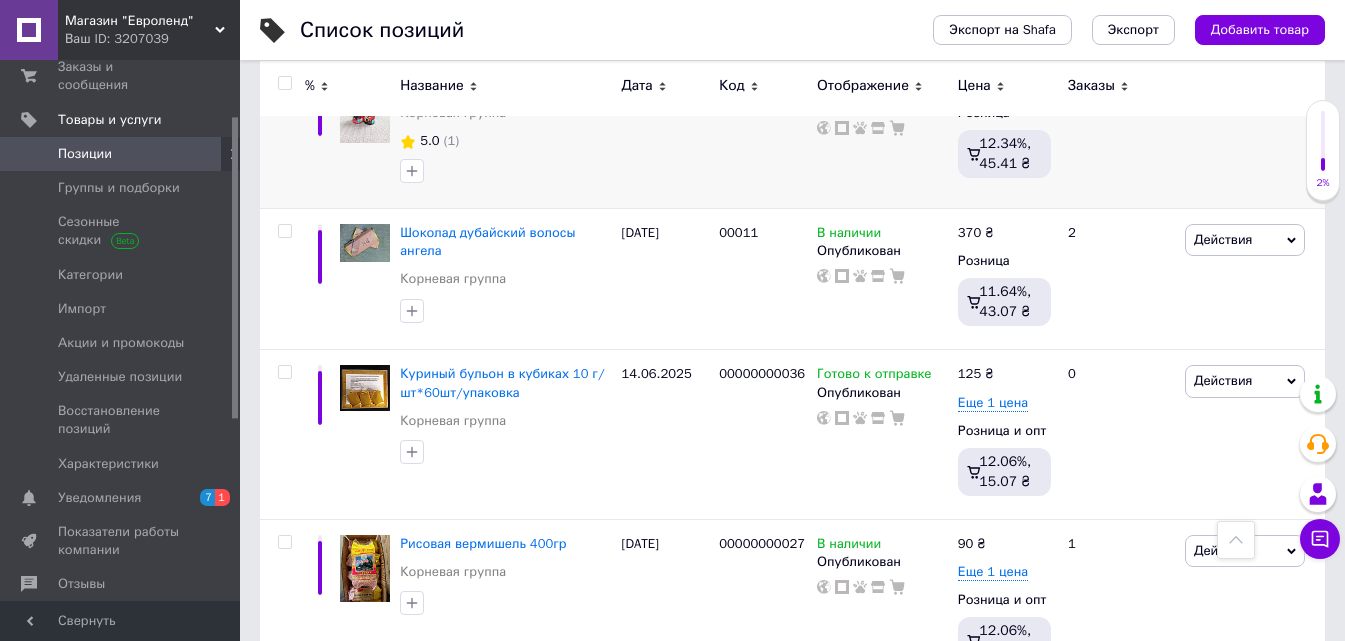scroll, scrollTop: 1529, scrollLeft: 0, axis: vertical 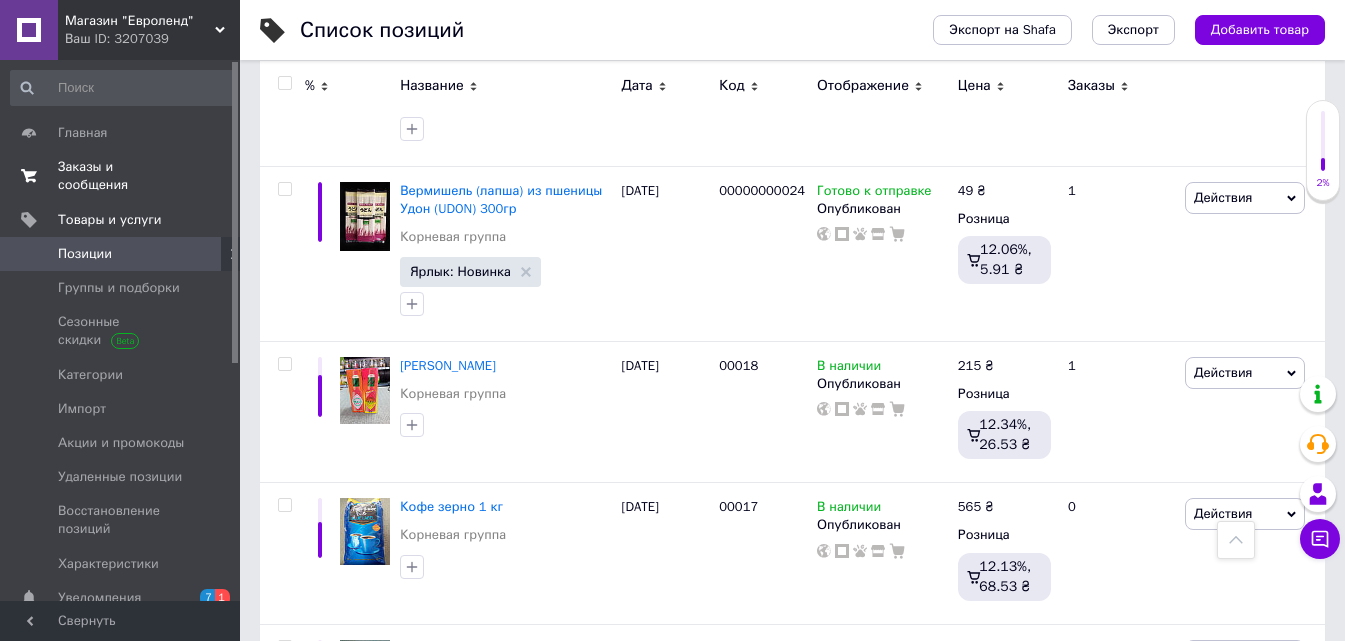 click on "Заказы и сообщения" at bounding box center (121, 176) 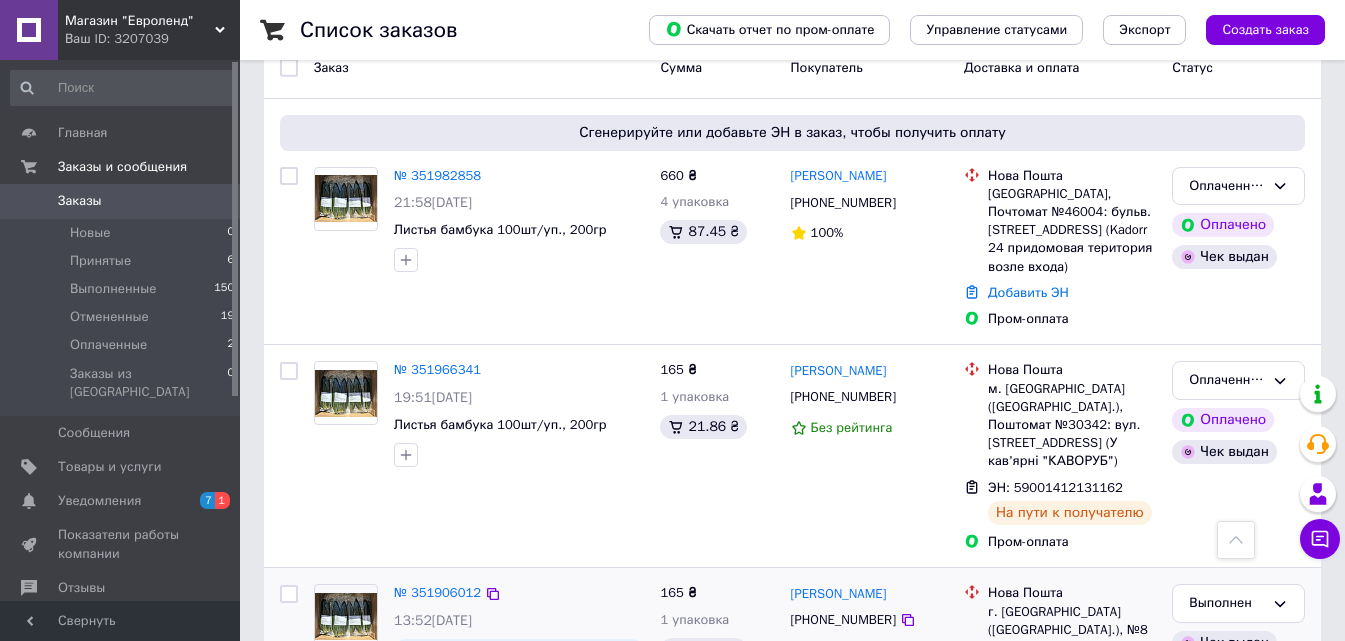 scroll, scrollTop: 0, scrollLeft: 0, axis: both 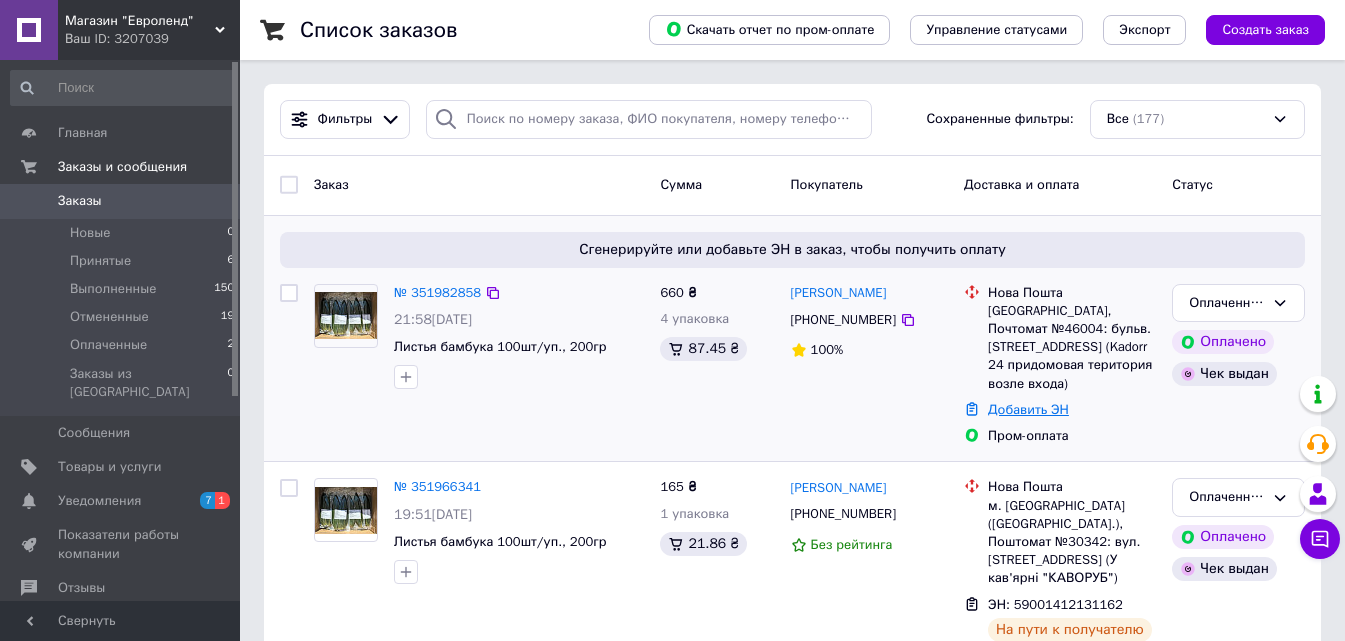 click on "Добавить ЭН" at bounding box center (1028, 409) 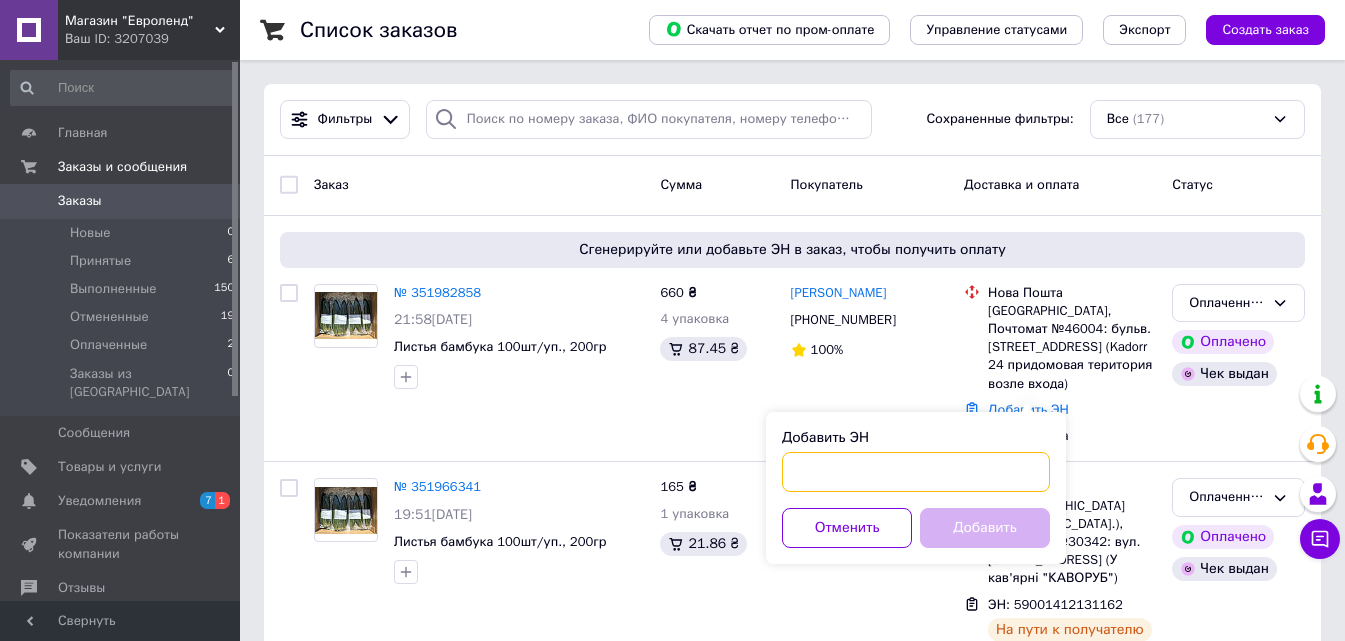 click on "Добавить ЭН" at bounding box center [916, 472] 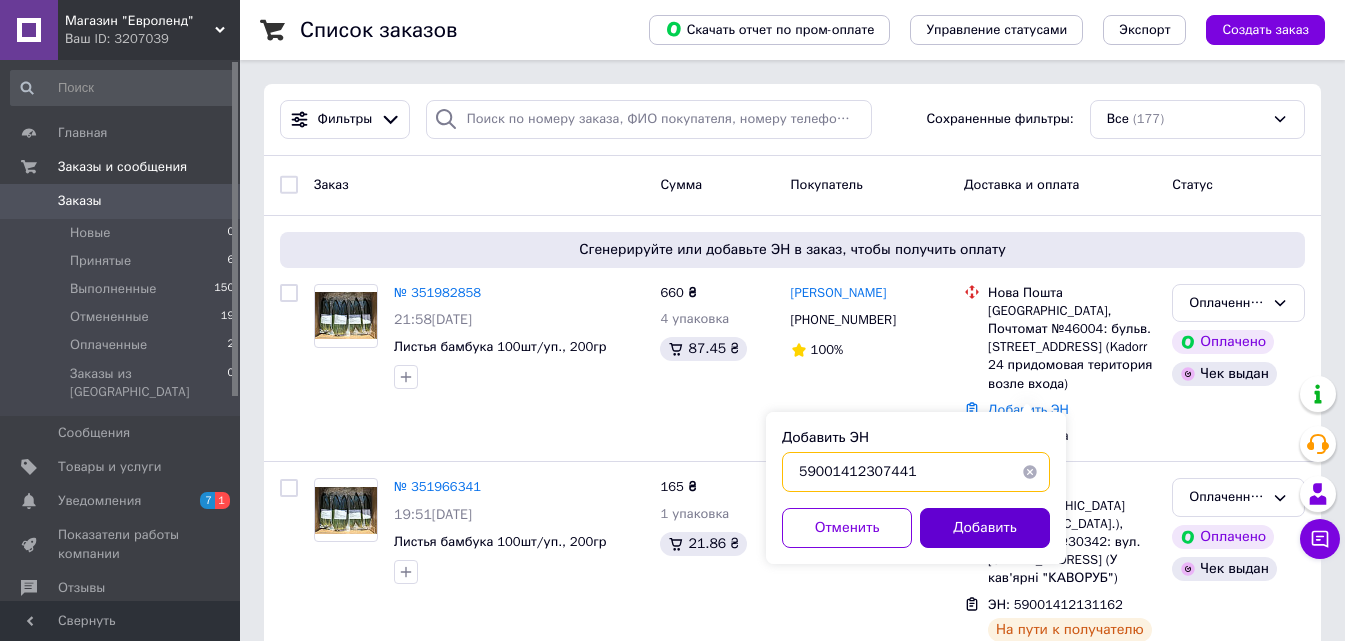 type on "59001412307441" 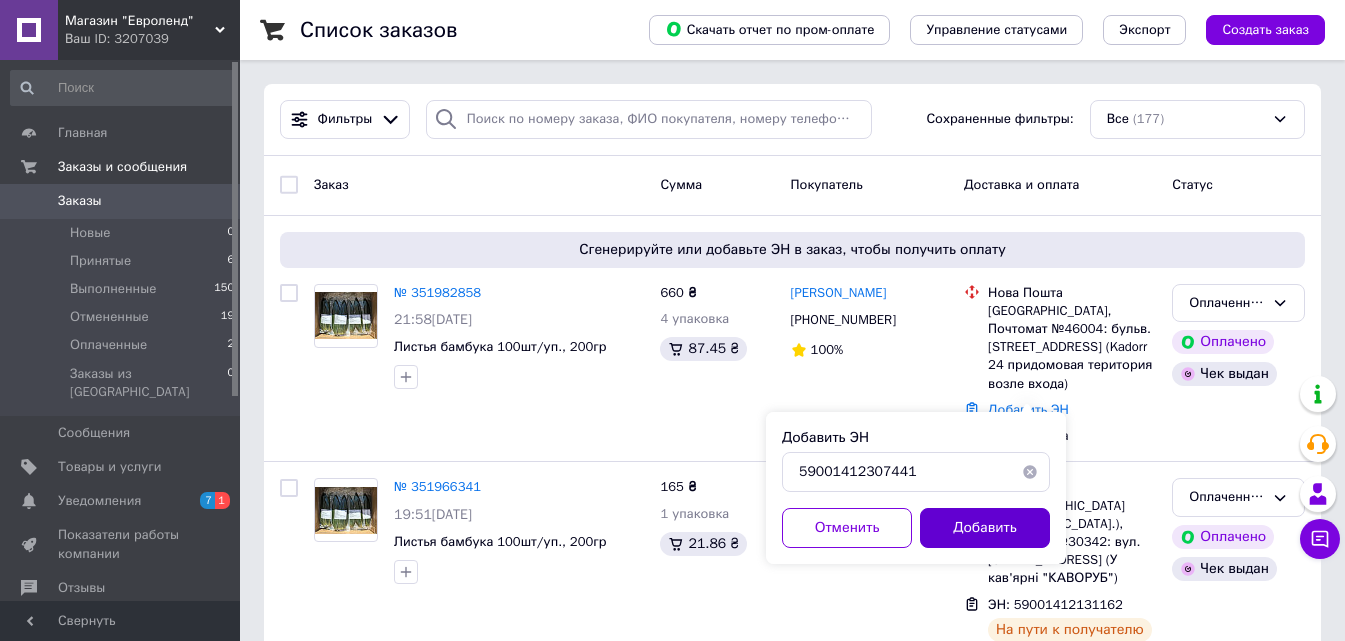 click on "Добавить" at bounding box center [985, 528] 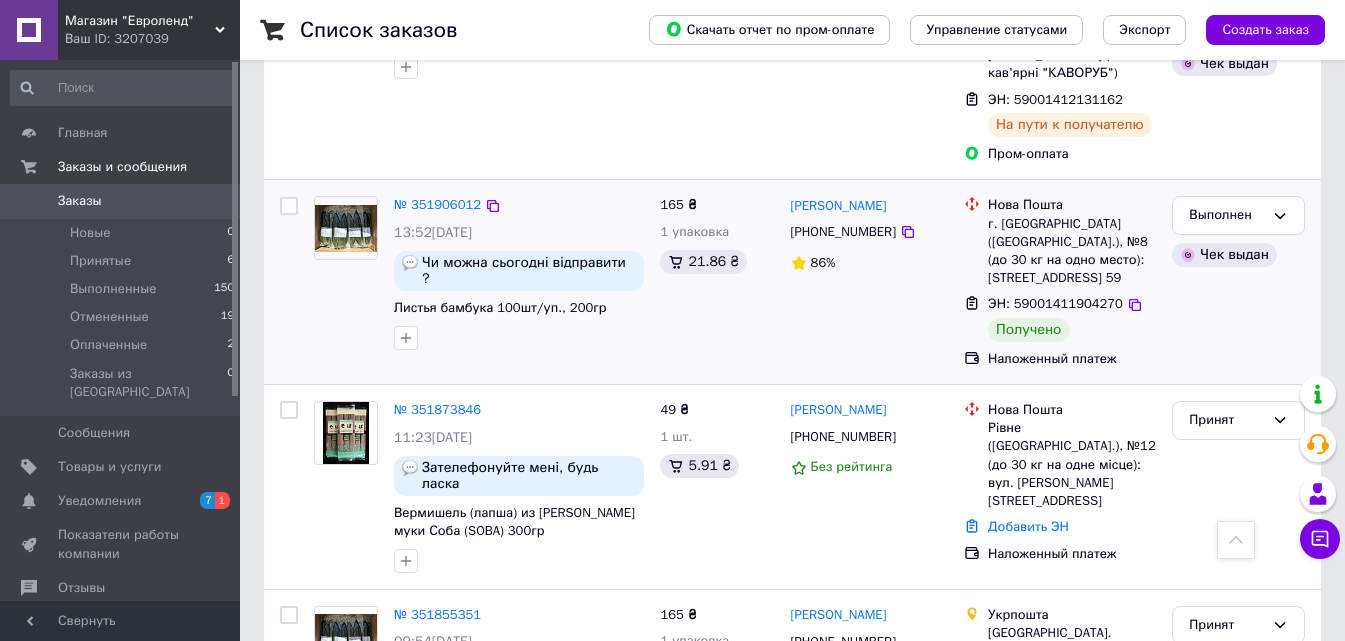 scroll, scrollTop: 600, scrollLeft: 0, axis: vertical 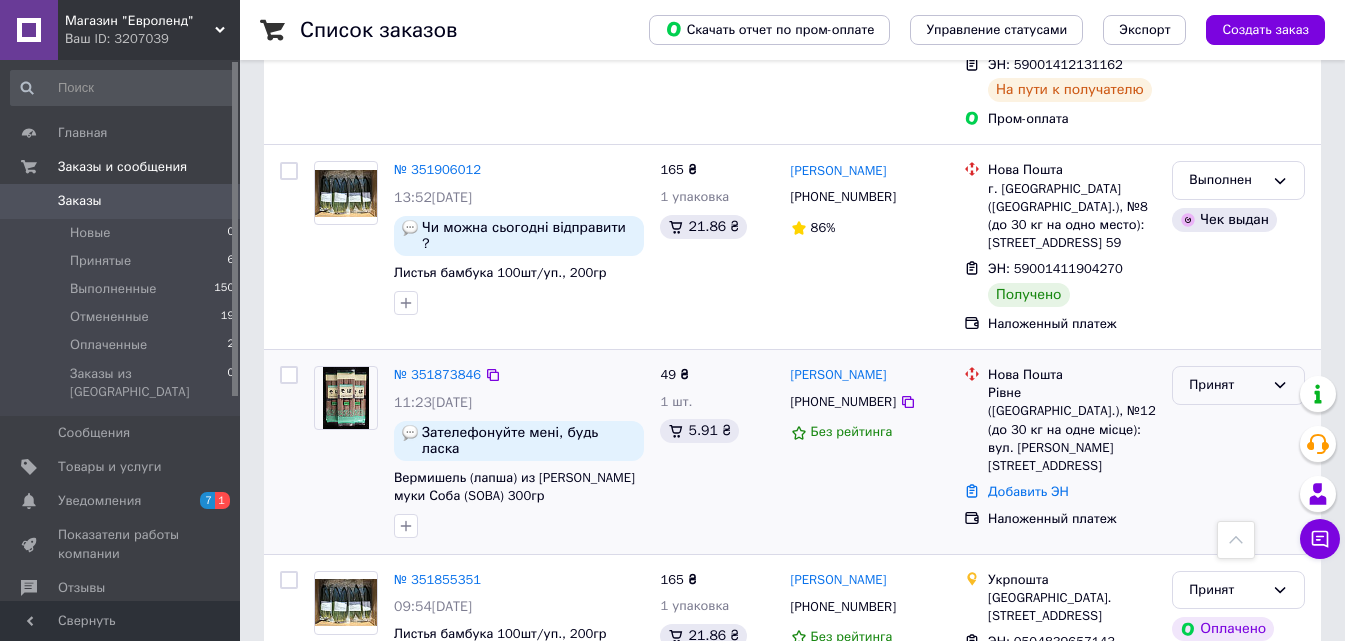 click 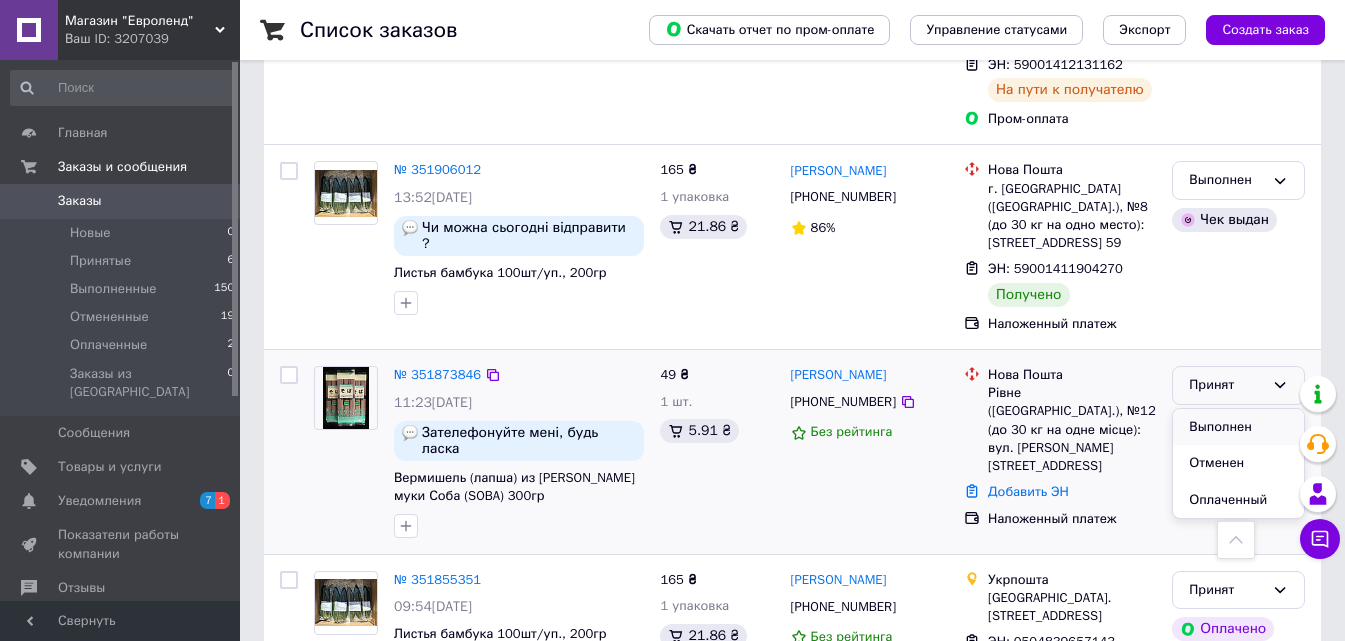 click on "Выполнен" at bounding box center (1238, 427) 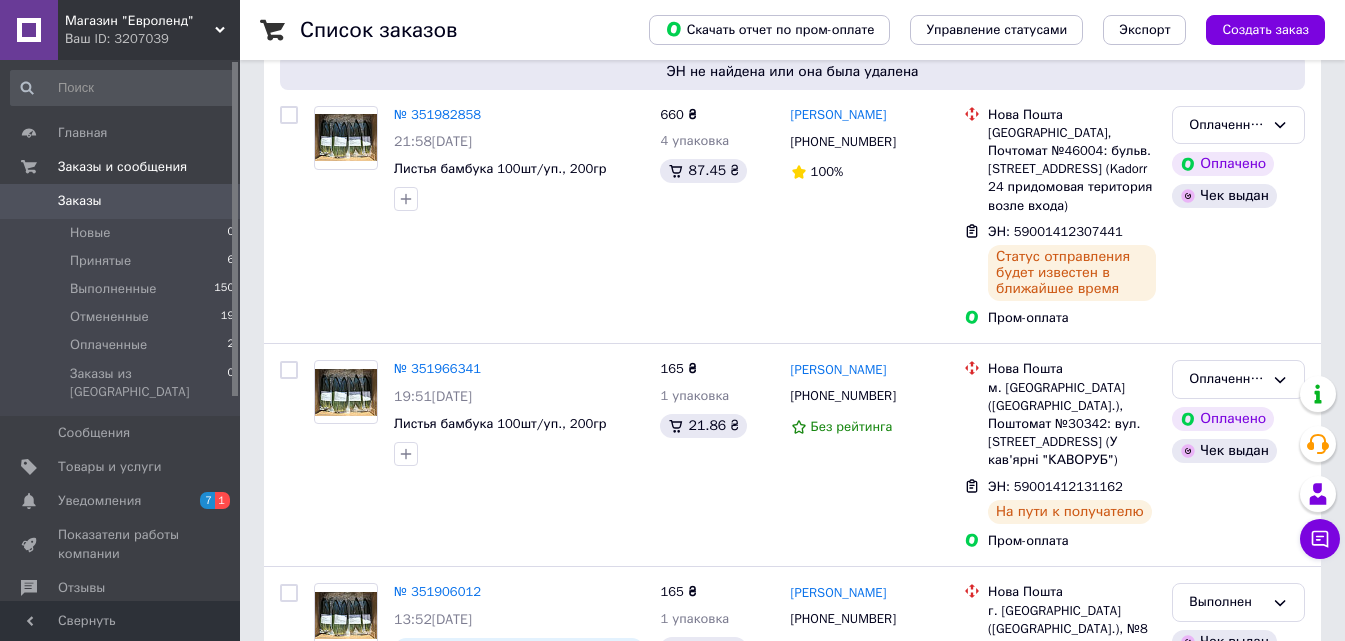 scroll, scrollTop: 0, scrollLeft: 0, axis: both 